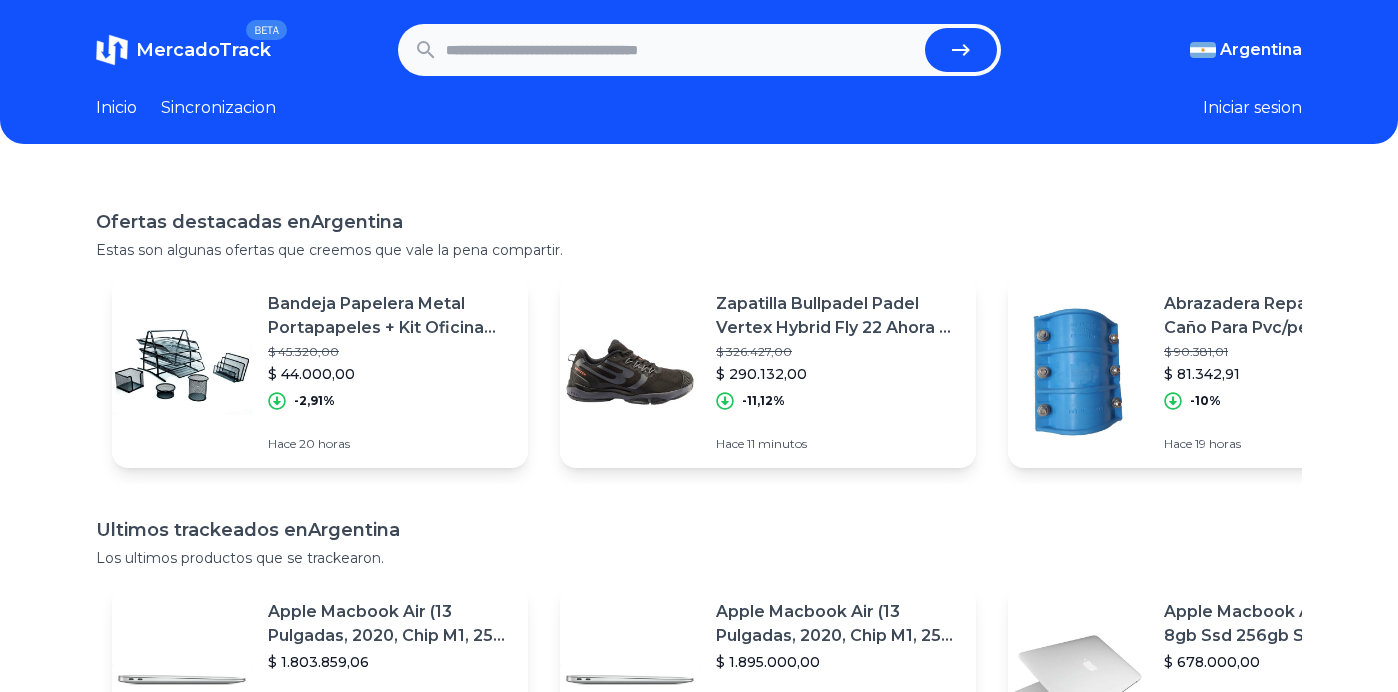 scroll, scrollTop: 0, scrollLeft: 0, axis: both 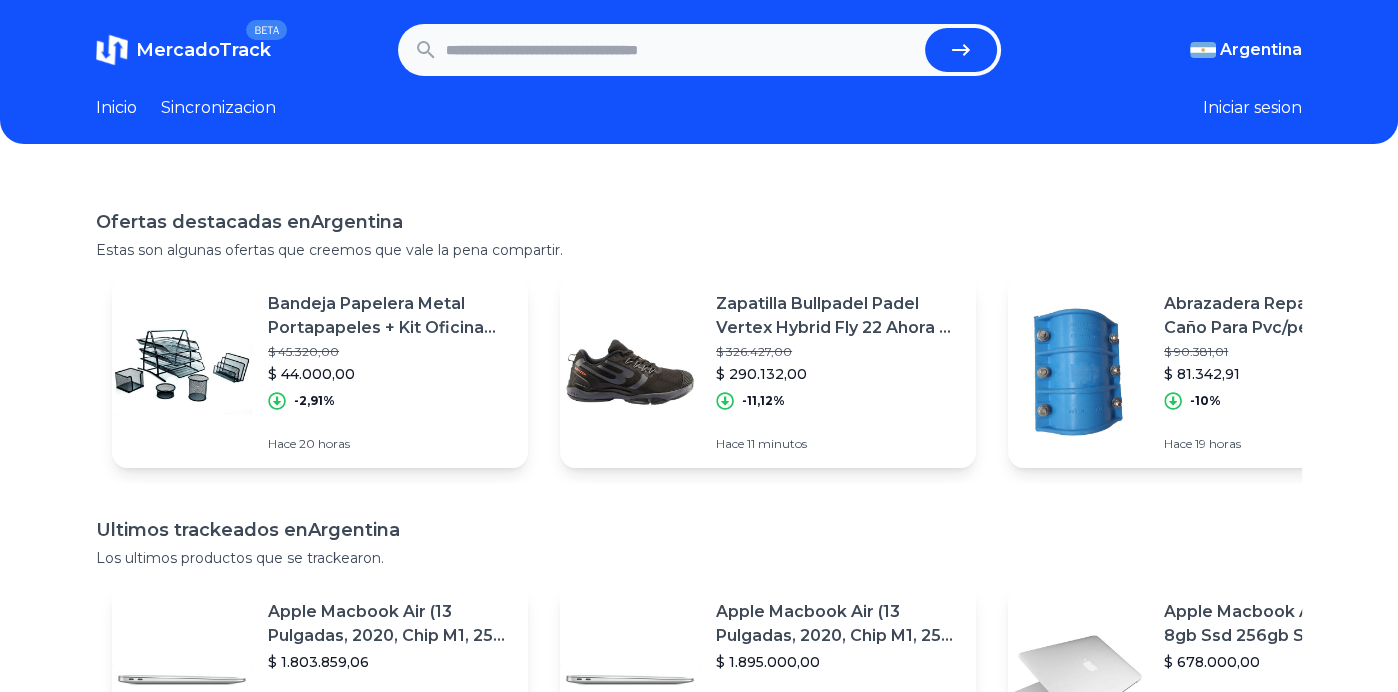 click at bounding box center [681, 50] 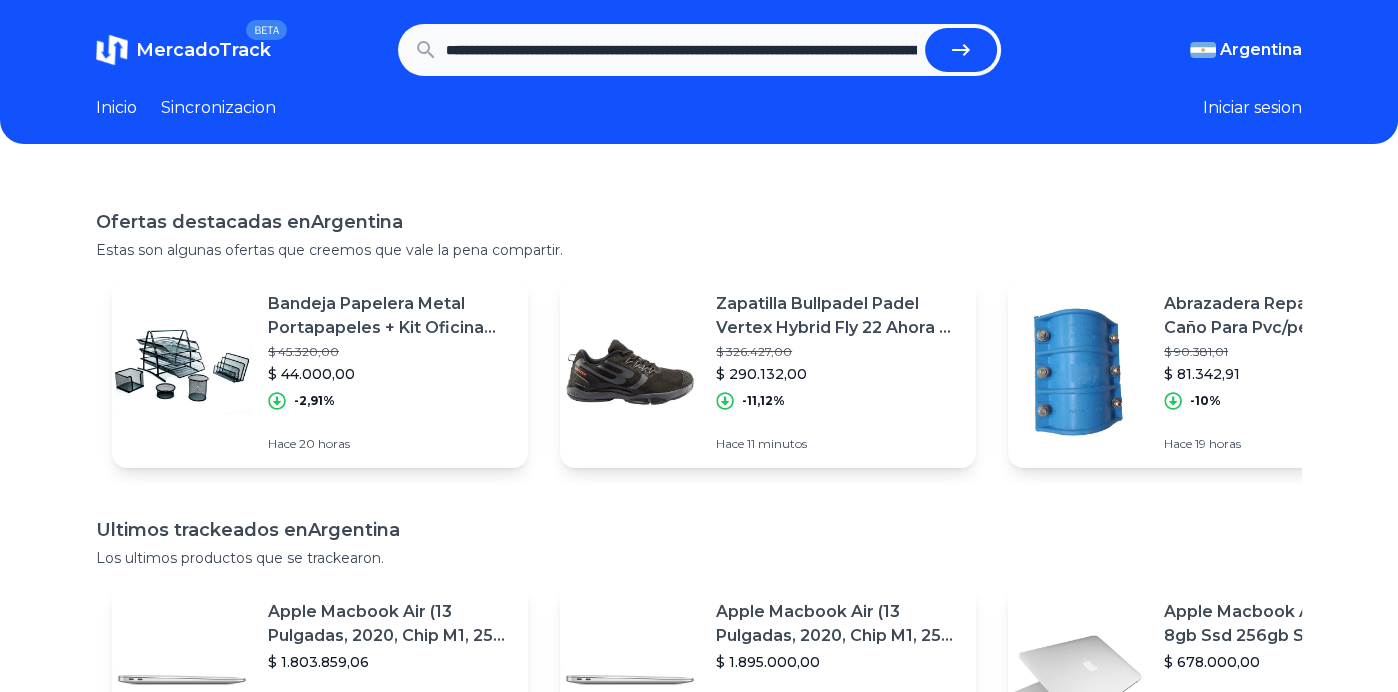 scroll, scrollTop: 0, scrollLeft: 6730, axis: horizontal 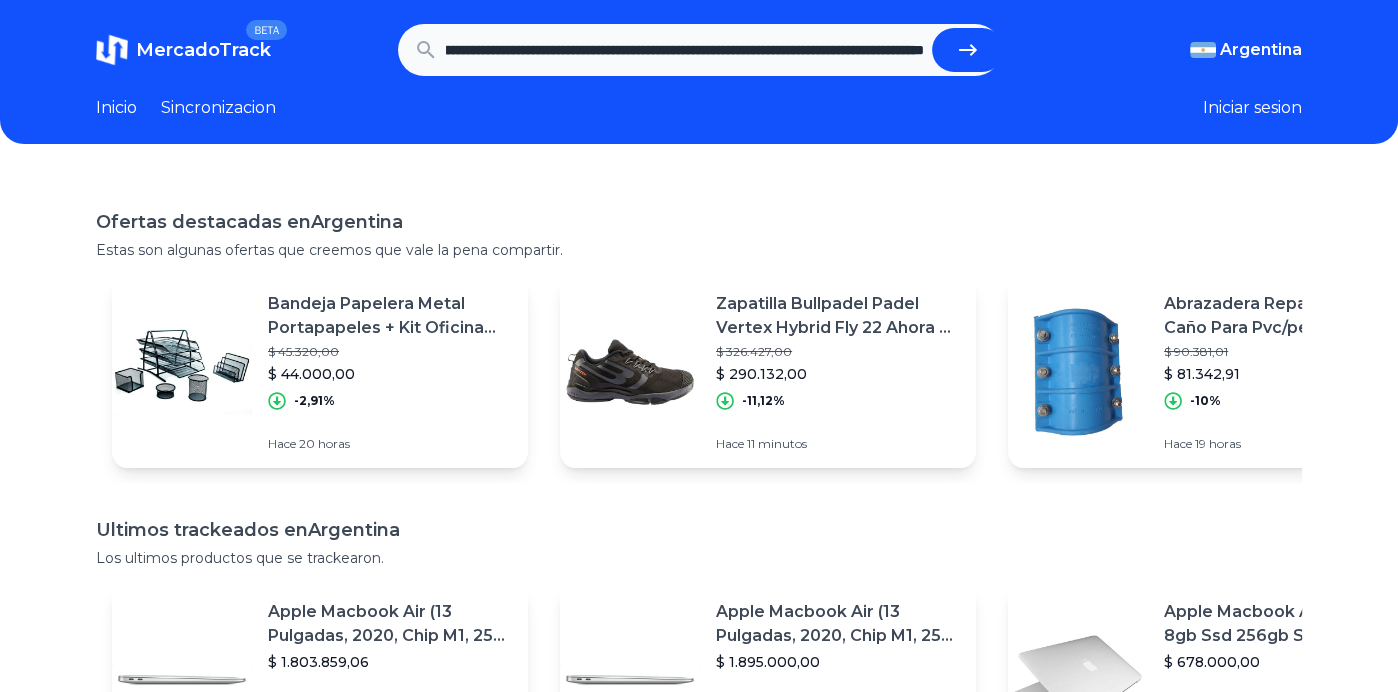 click 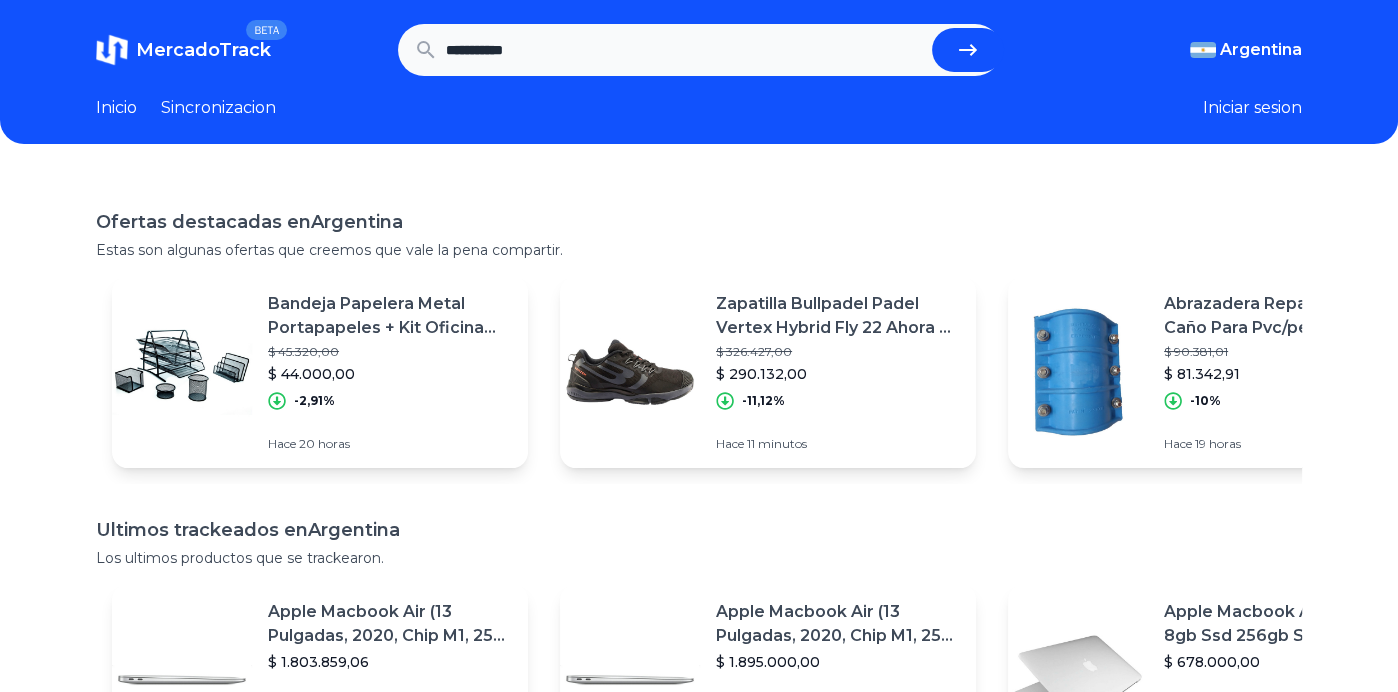 scroll, scrollTop: 0, scrollLeft: 0, axis: both 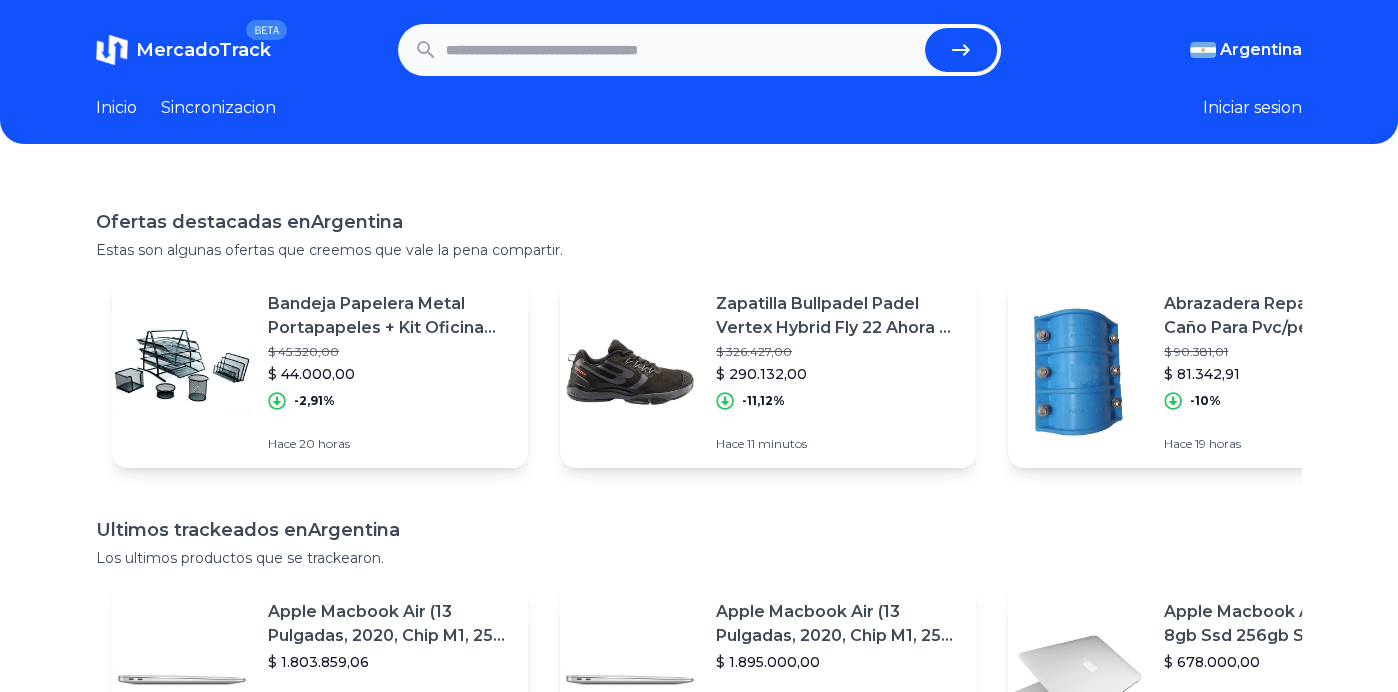 click at bounding box center [681, 50] 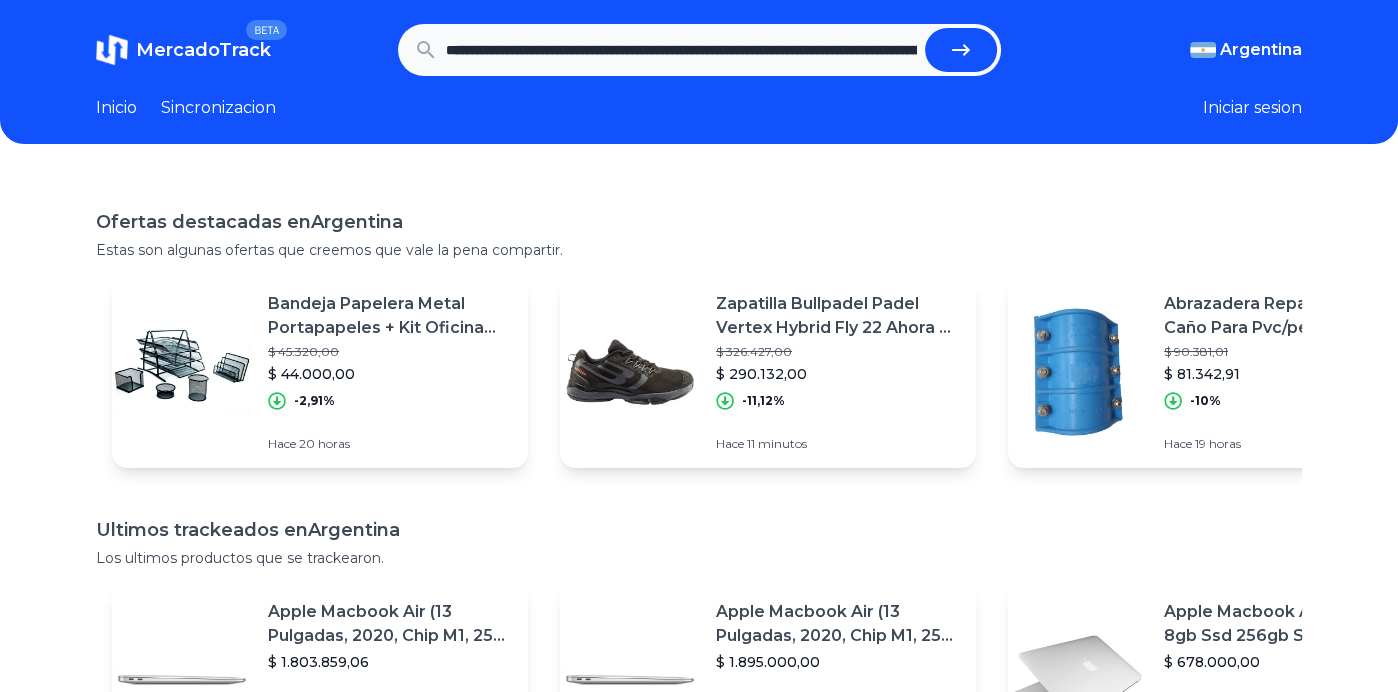 scroll, scrollTop: 0, scrollLeft: 6730, axis: horizontal 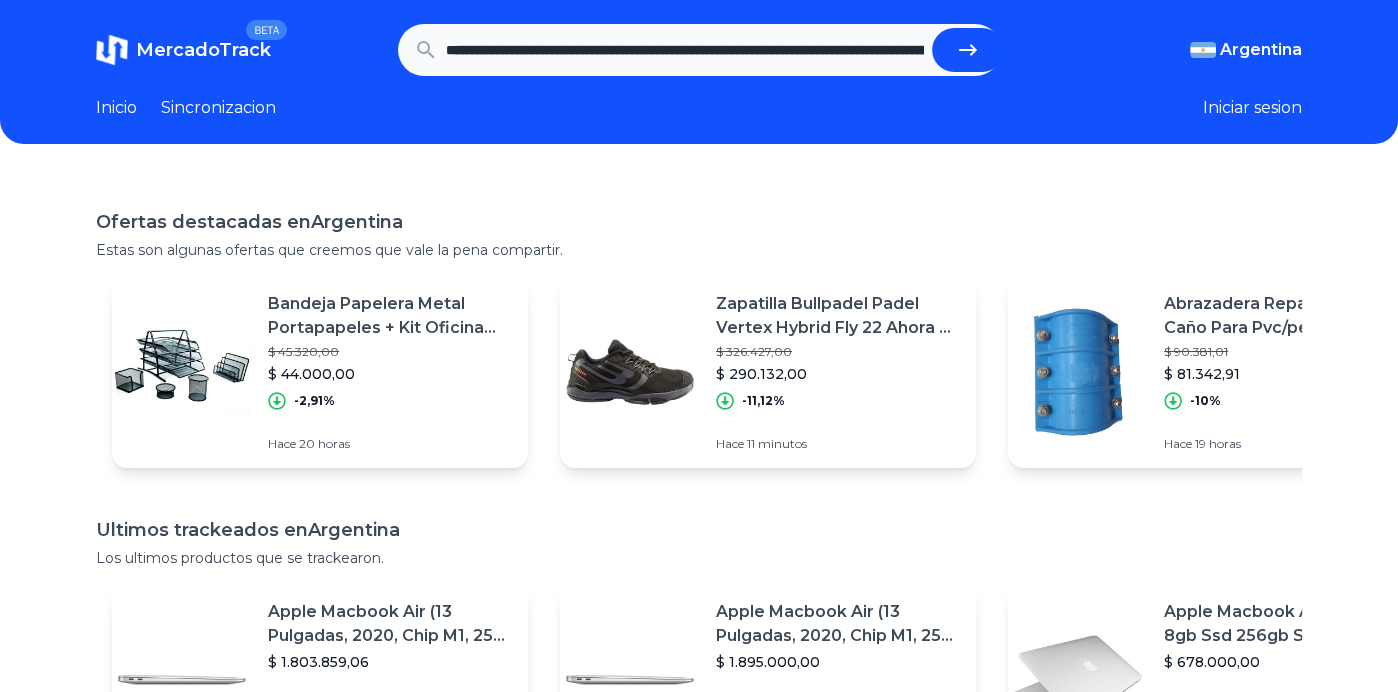 click at bounding box center [968, 50] 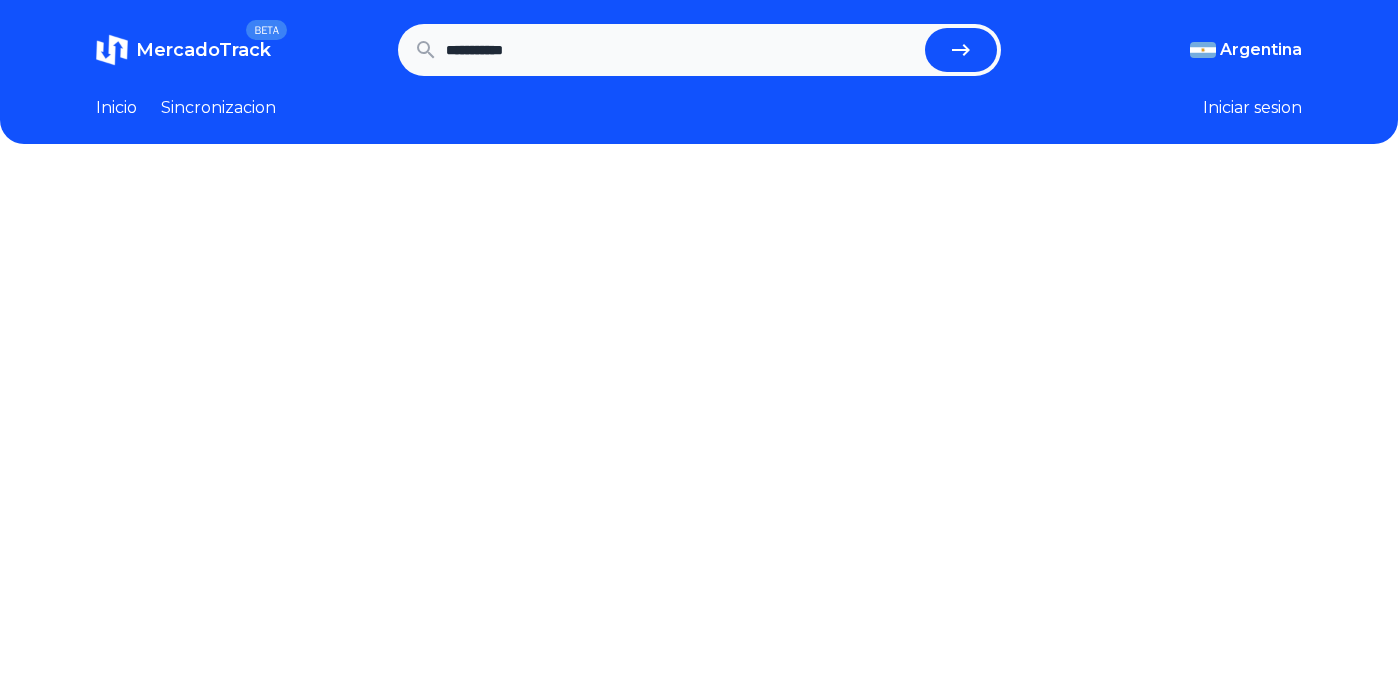 scroll, scrollTop: 0, scrollLeft: 0, axis: both 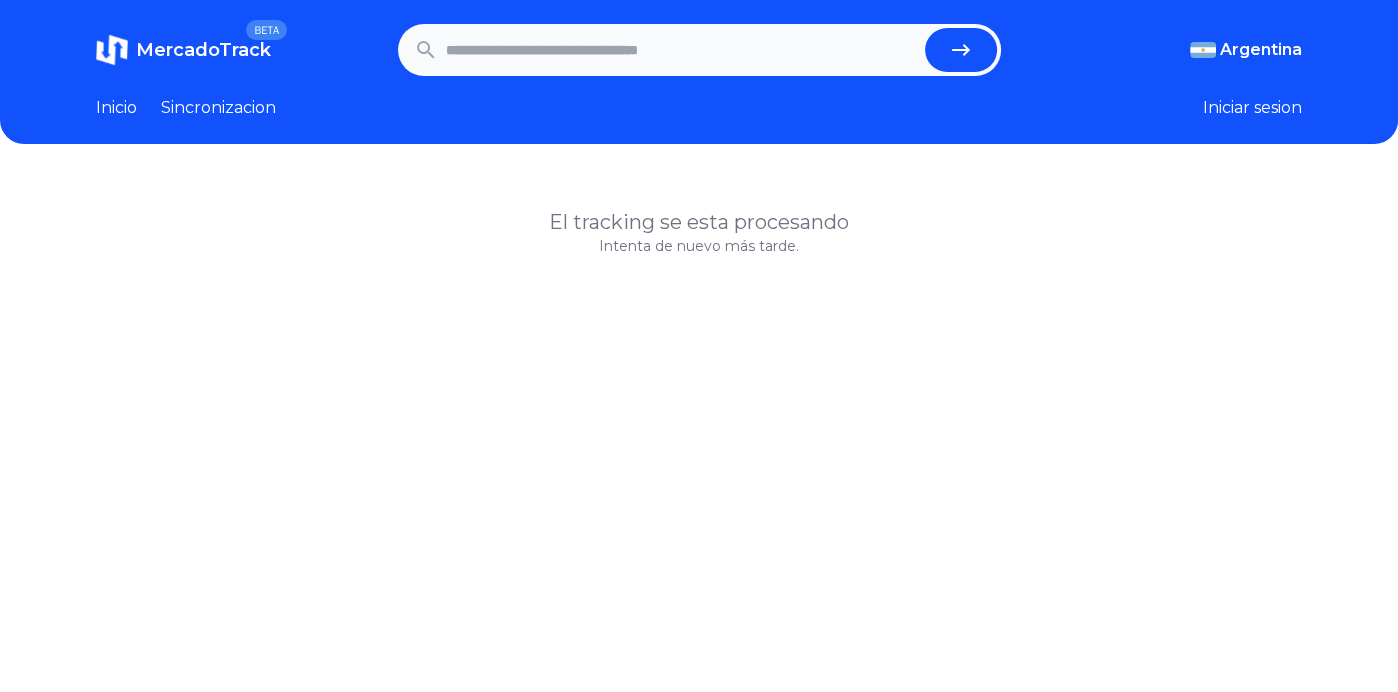 click at bounding box center [681, 50] 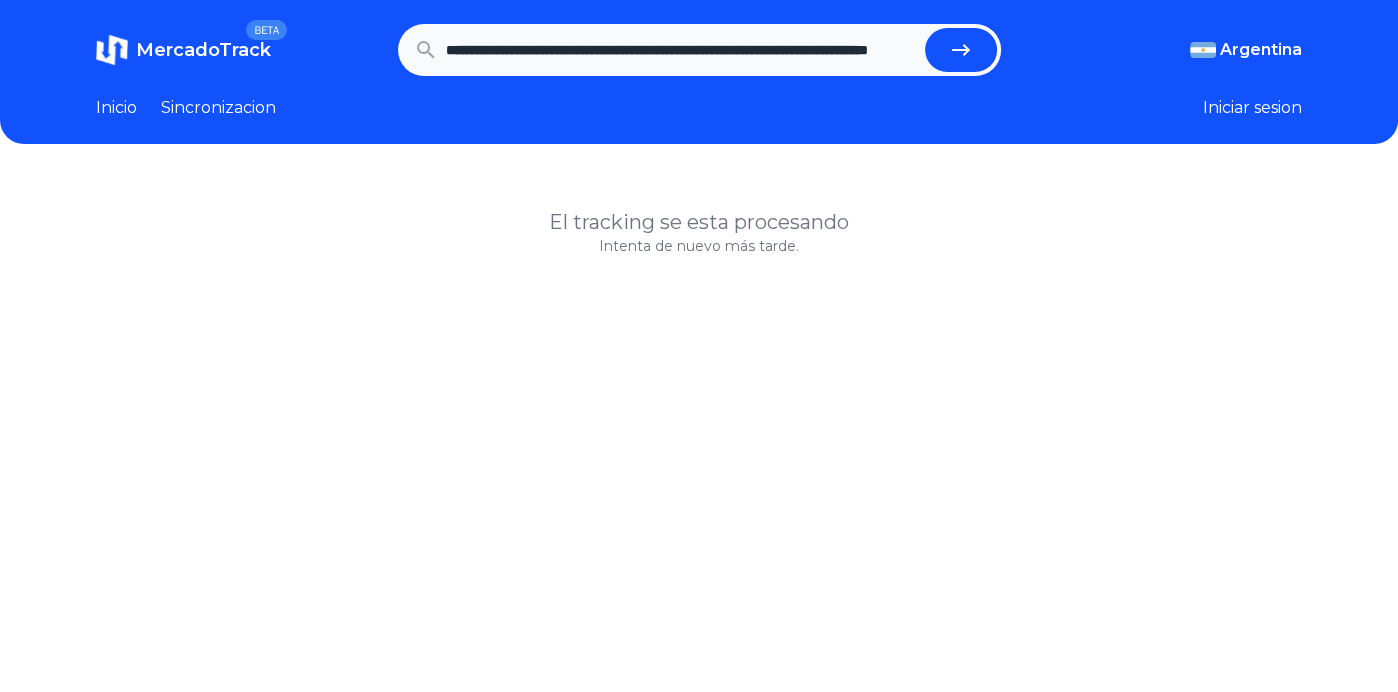scroll, scrollTop: 0, scrollLeft: 197, axis: horizontal 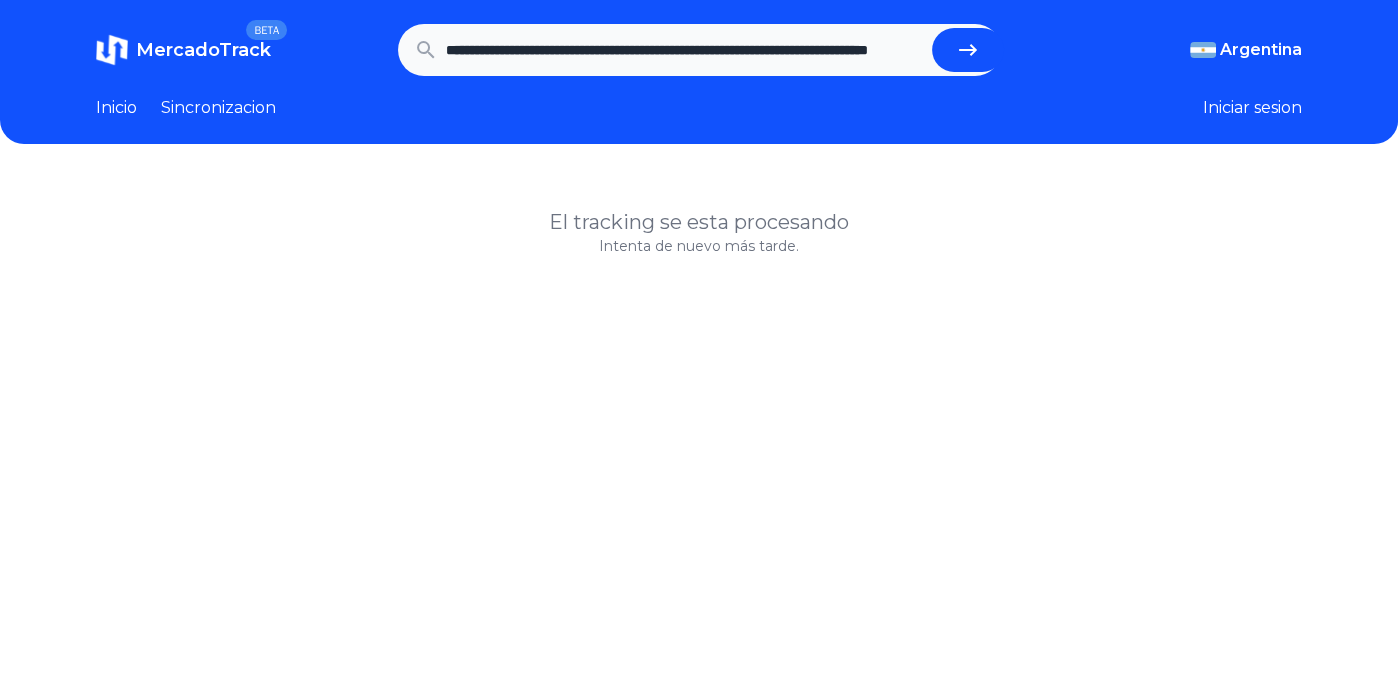 click 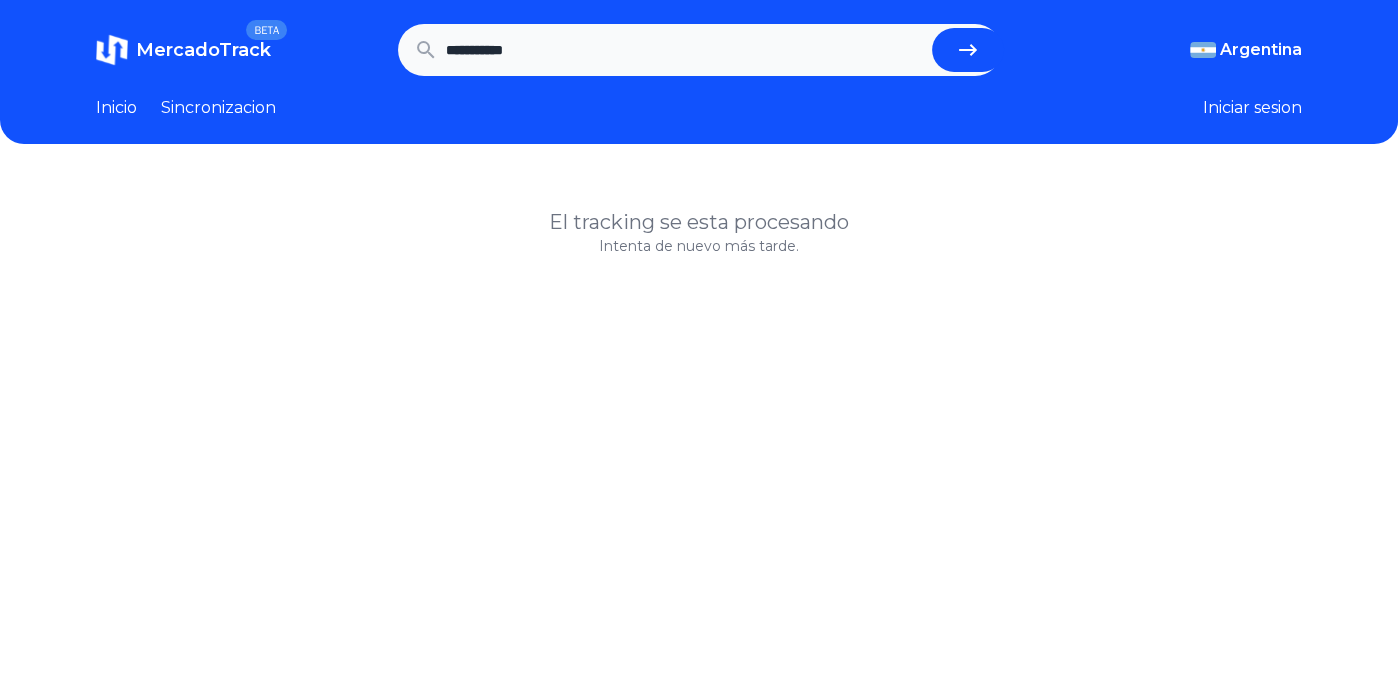 scroll, scrollTop: 0, scrollLeft: 0, axis: both 